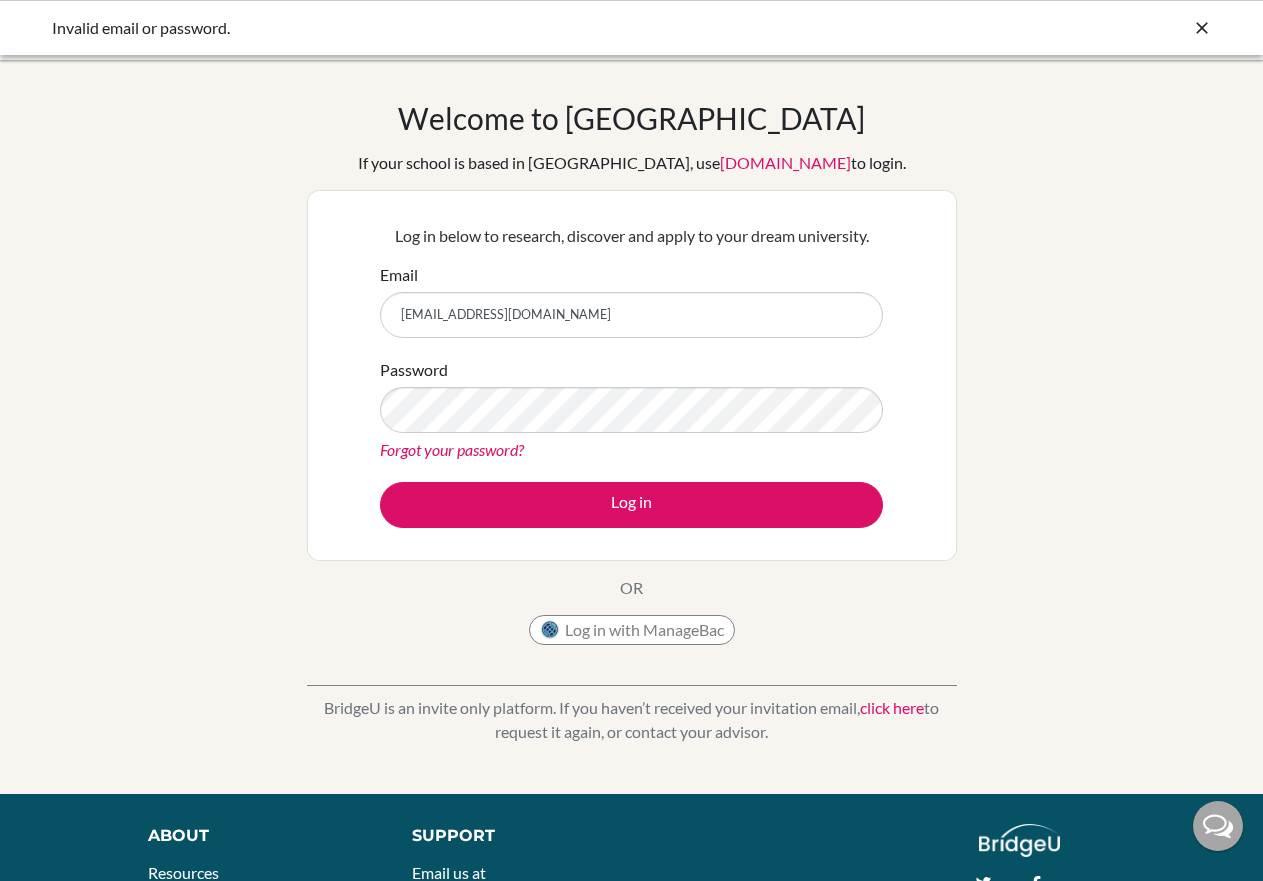 scroll, scrollTop: 0, scrollLeft: 0, axis: both 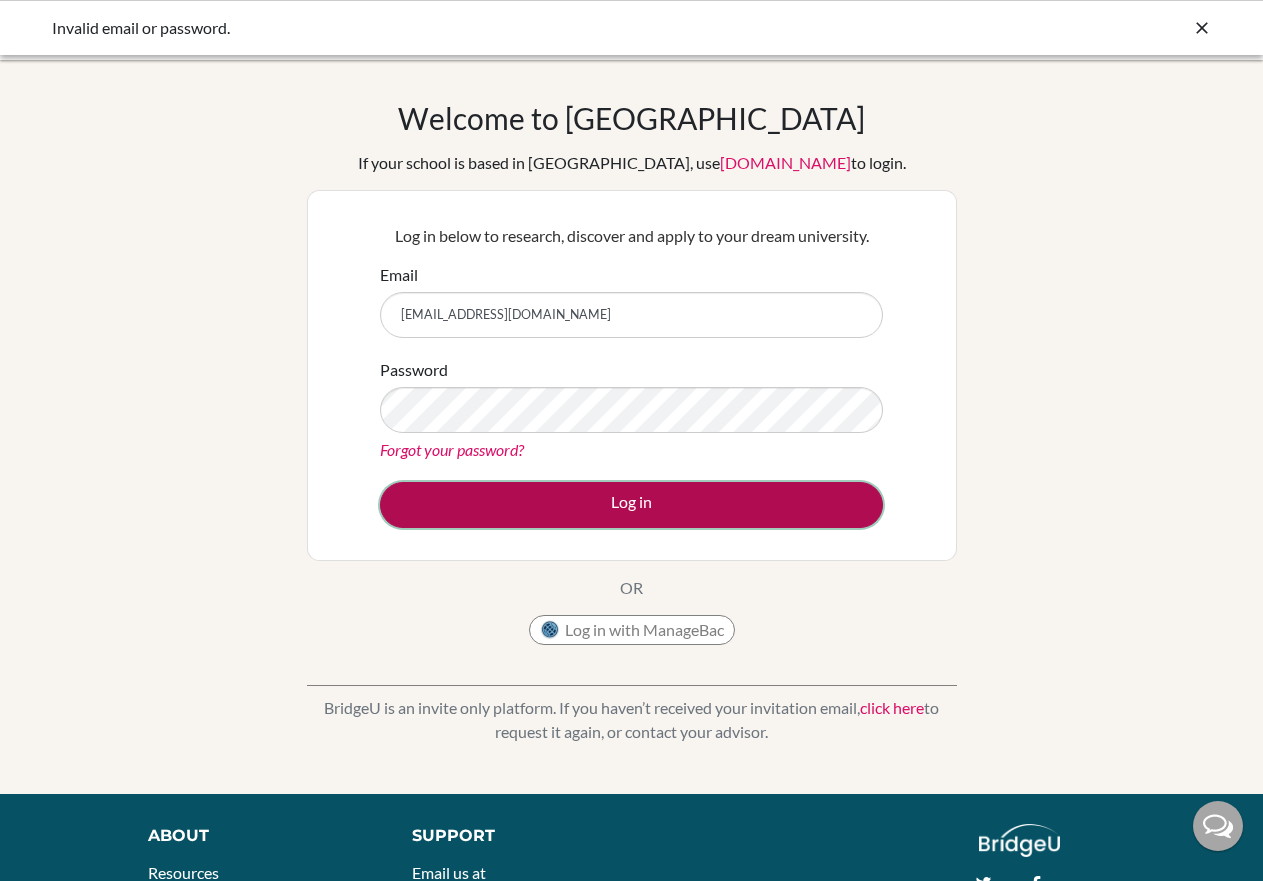 click on "Log in" at bounding box center [631, 505] 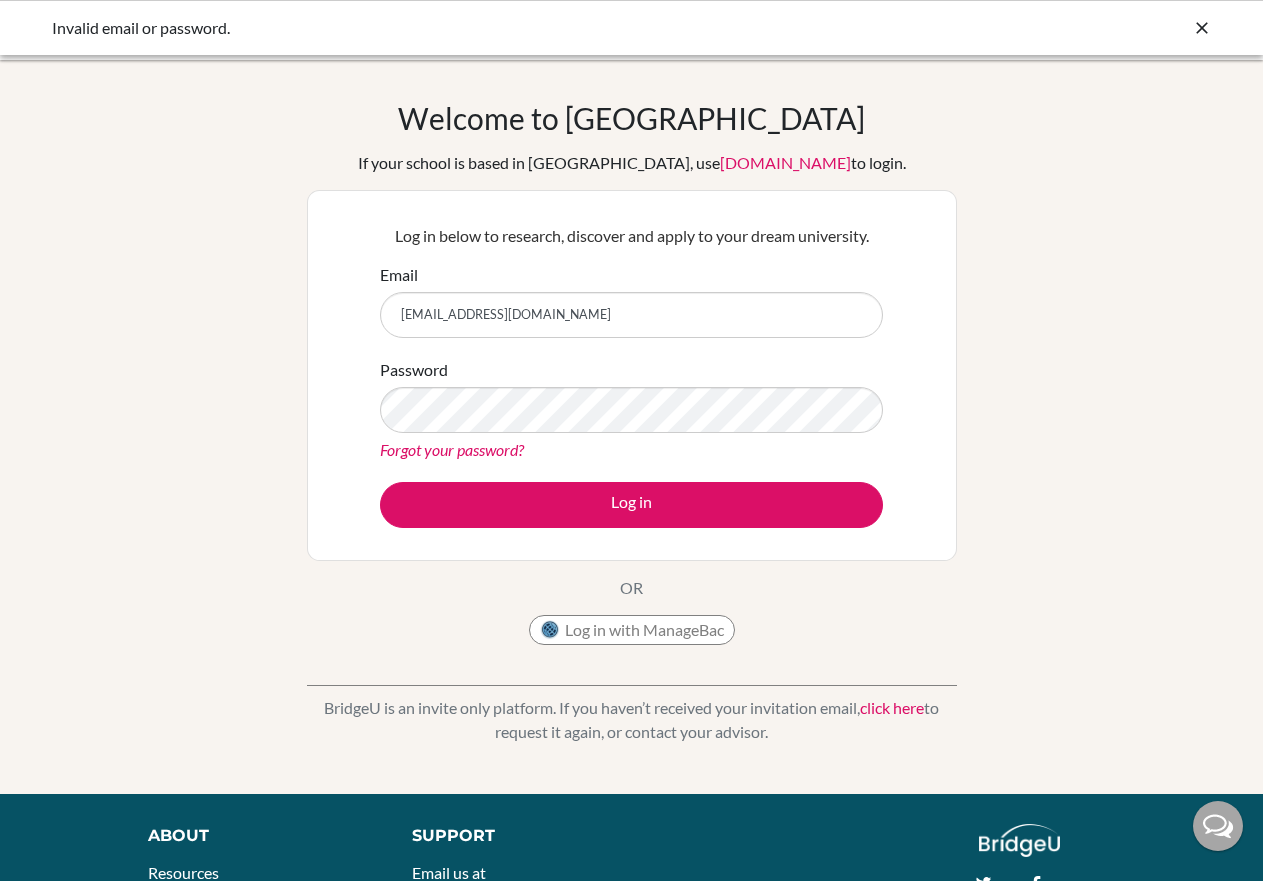 scroll, scrollTop: 0, scrollLeft: 0, axis: both 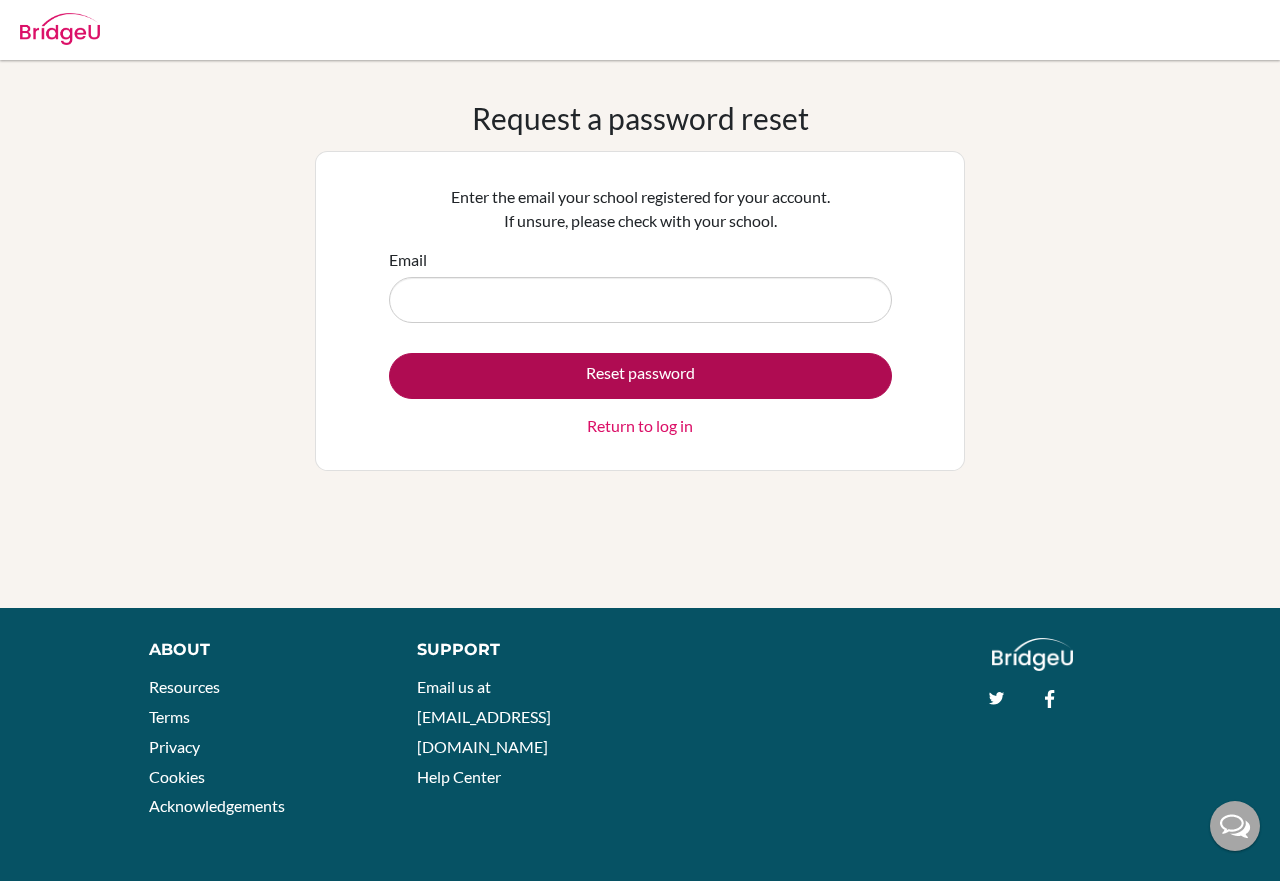 type on "[EMAIL_ADDRESS][DOMAIN_NAME]" 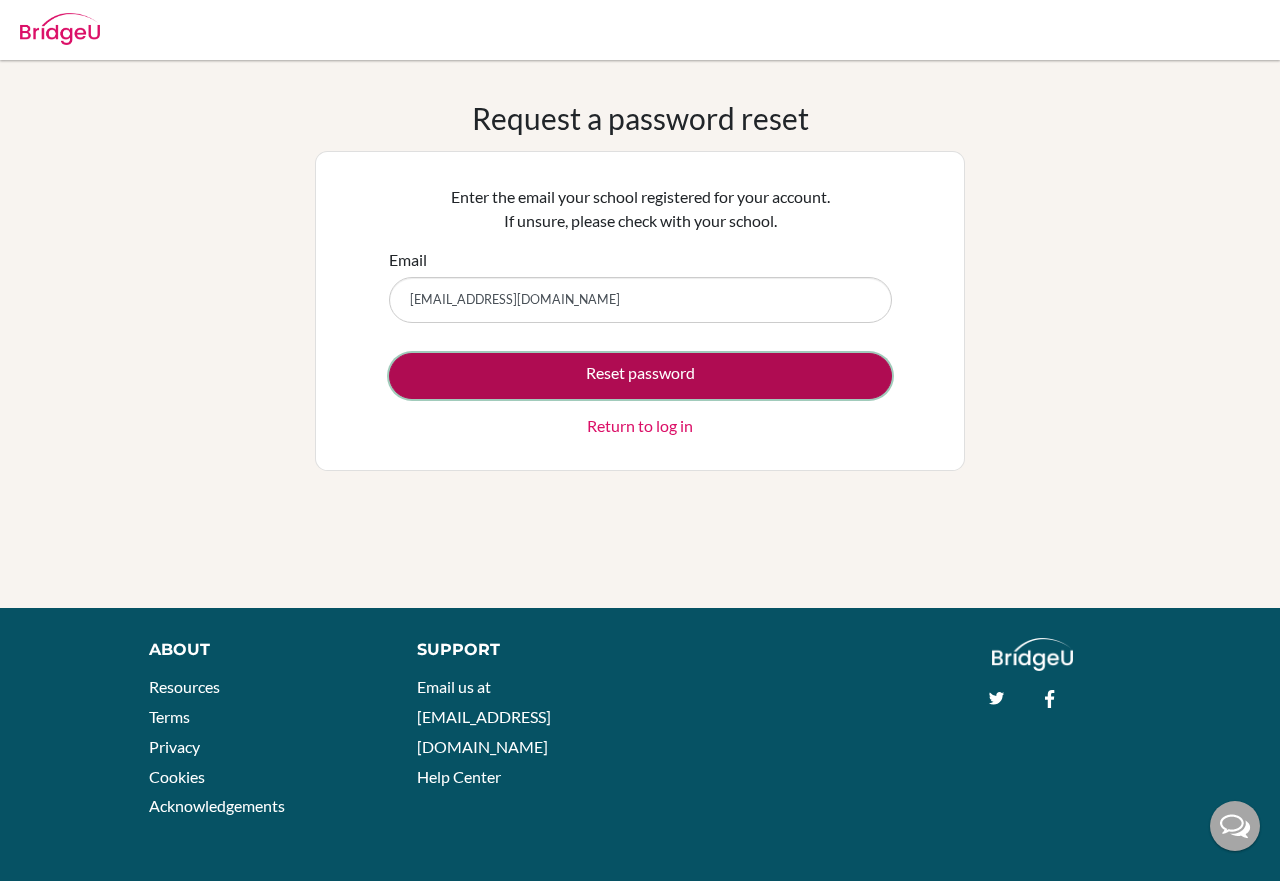 click on "Reset password" at bounding box center (640, 376) 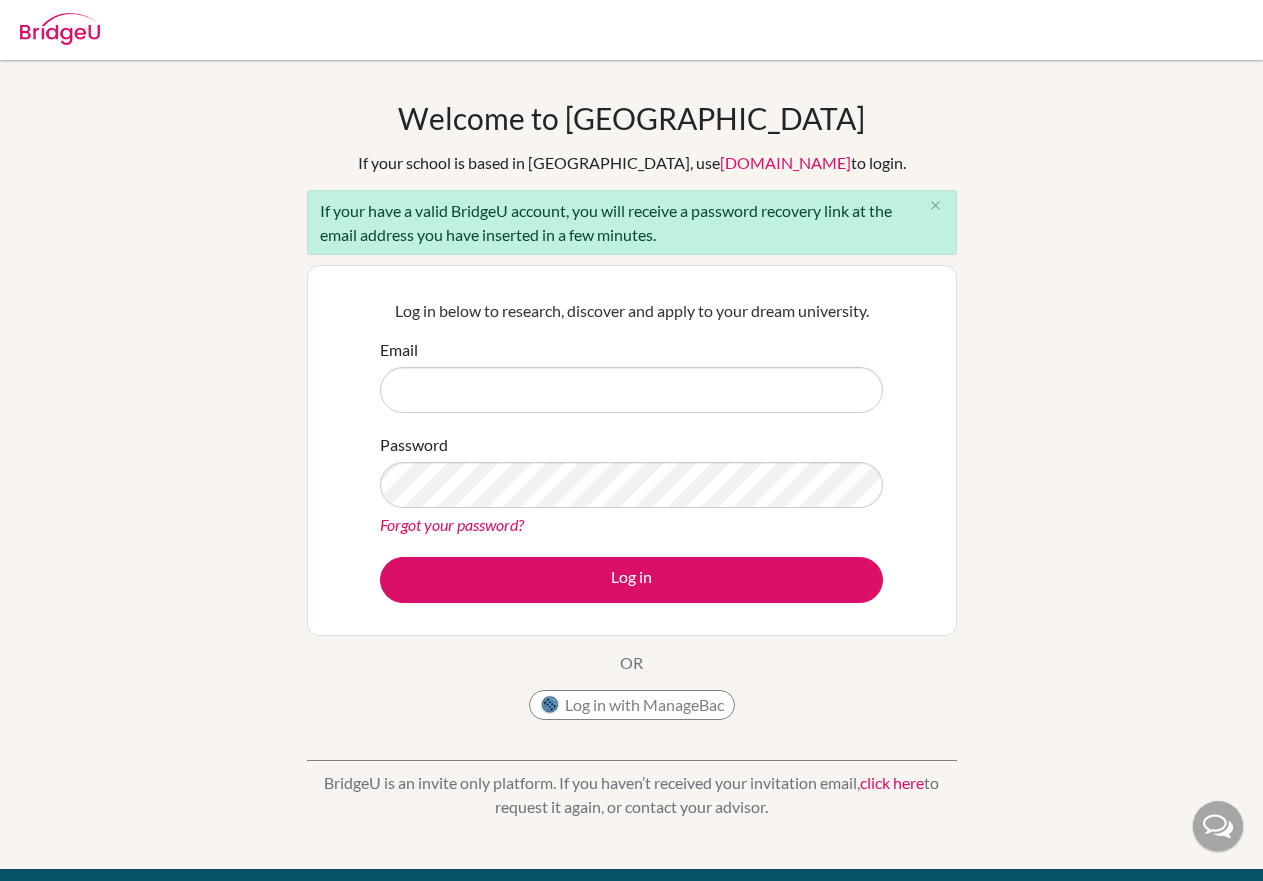 scroll, scrollTop: 0, scrollLeft: 0, axis: both 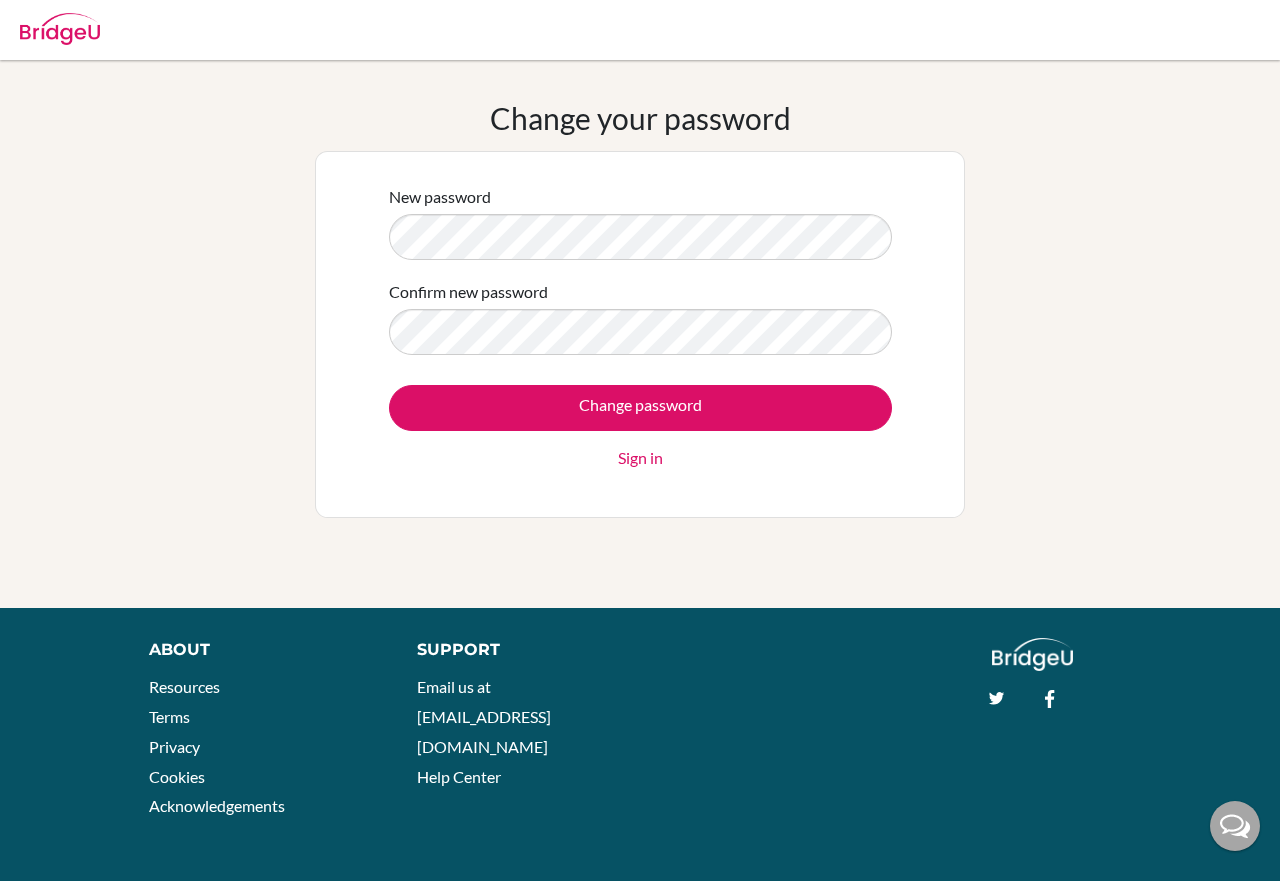 click on "New password
Confirm new password
Change password
Sign in" at bounding box center (640, 334) 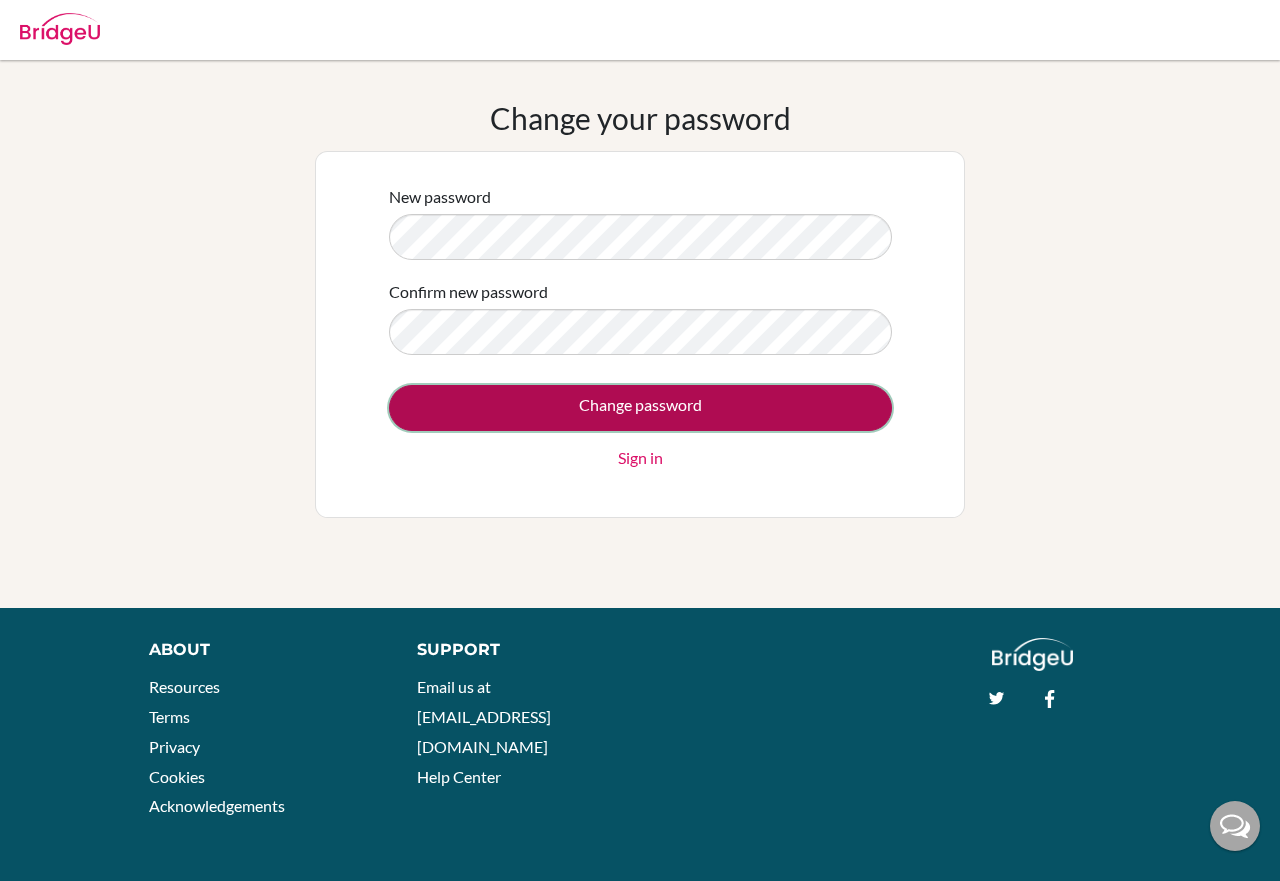 click on "Change password" at bounding box center [640, 408] 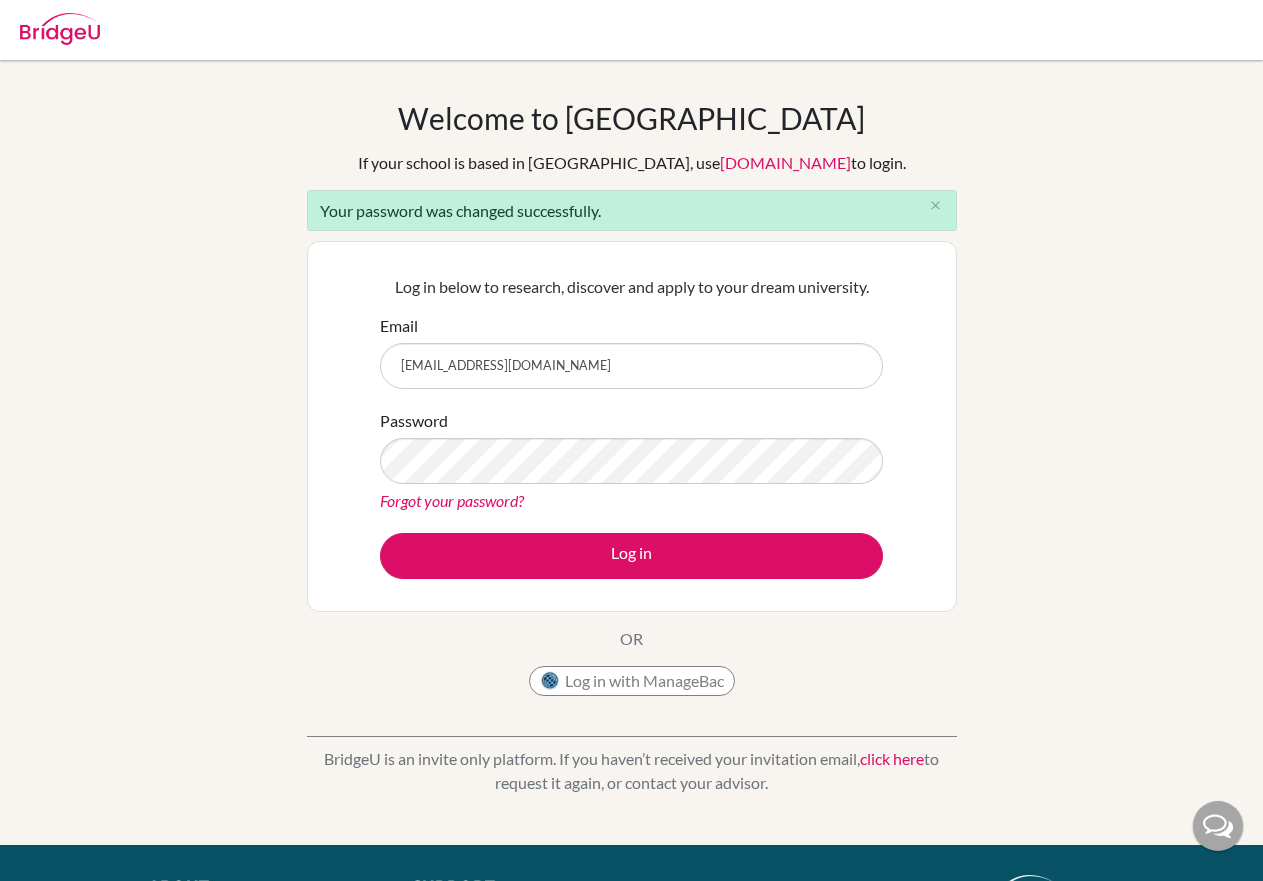 scroll, scrollTop: 0, scrollLeft: 0, axis: both 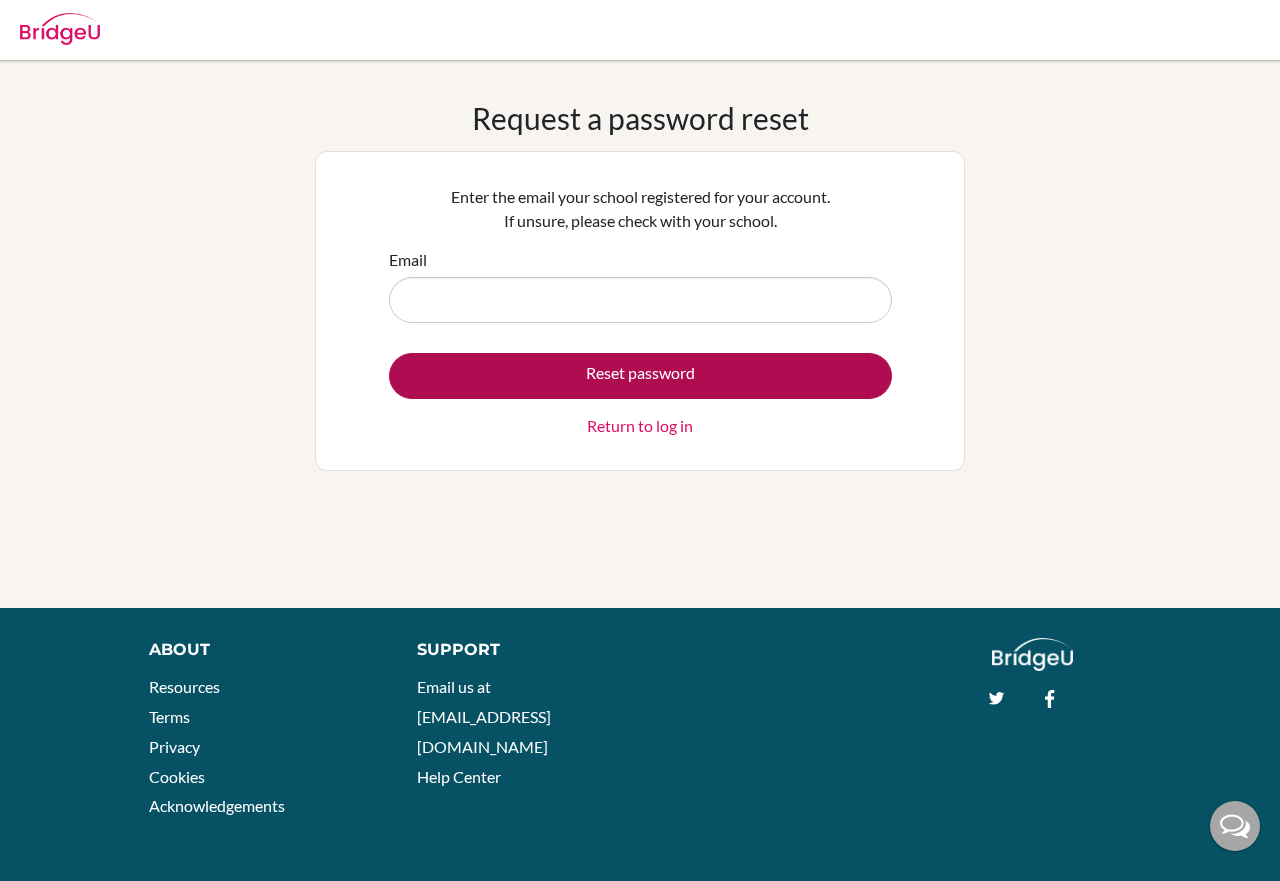 type on "bejoypsy@gmail.com" 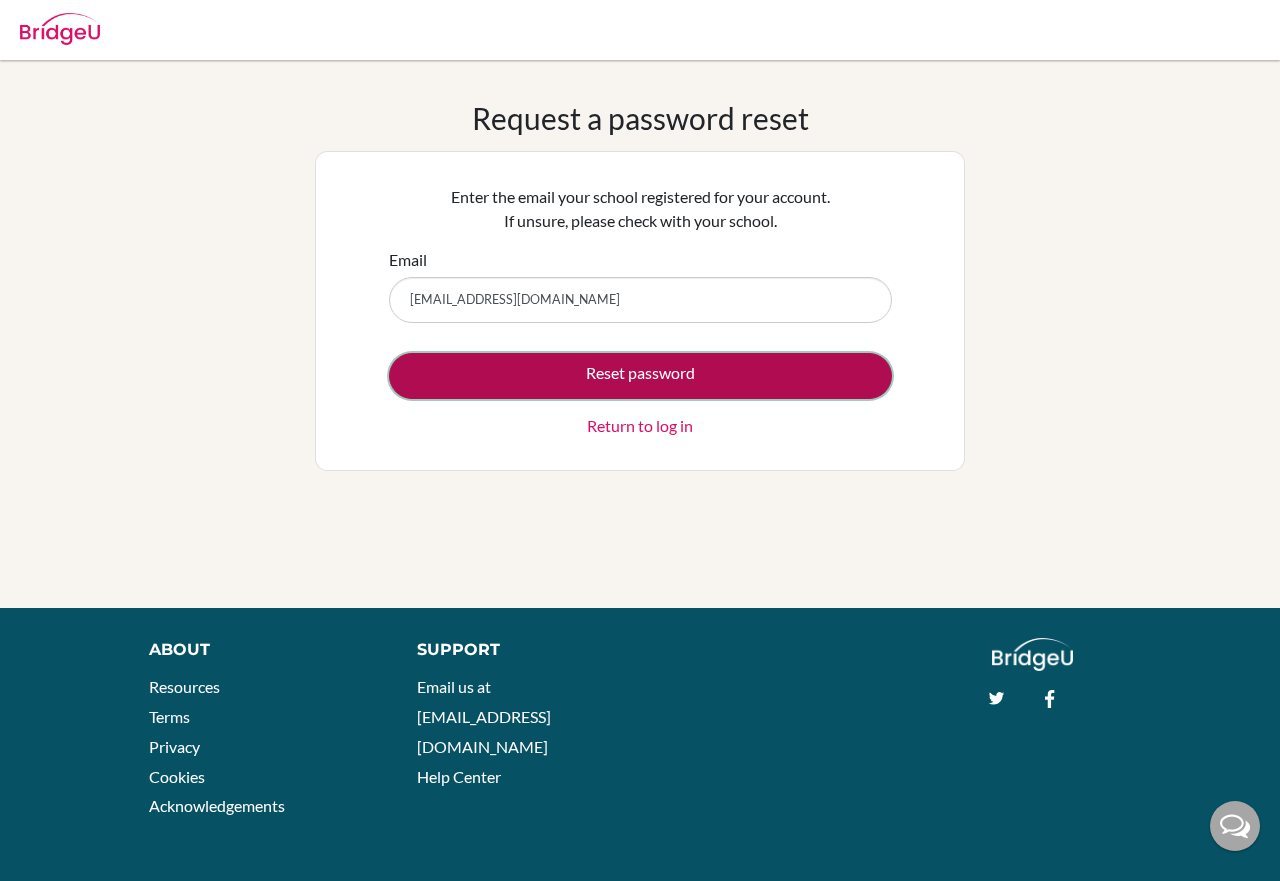 click on "Reset password" at bounding box center (640, 376) 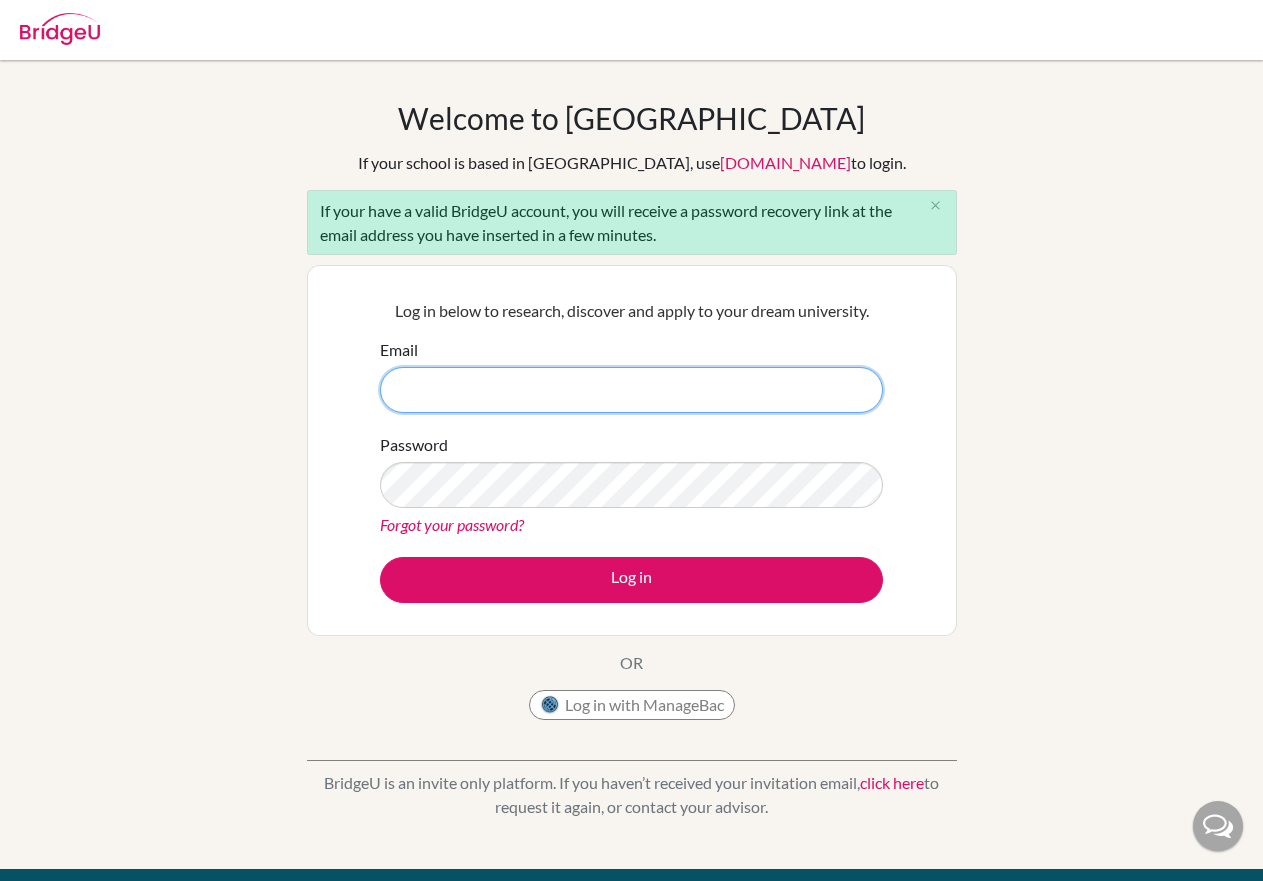 scroll, scrollTop: 0, scrollLeft: 0, axis: both 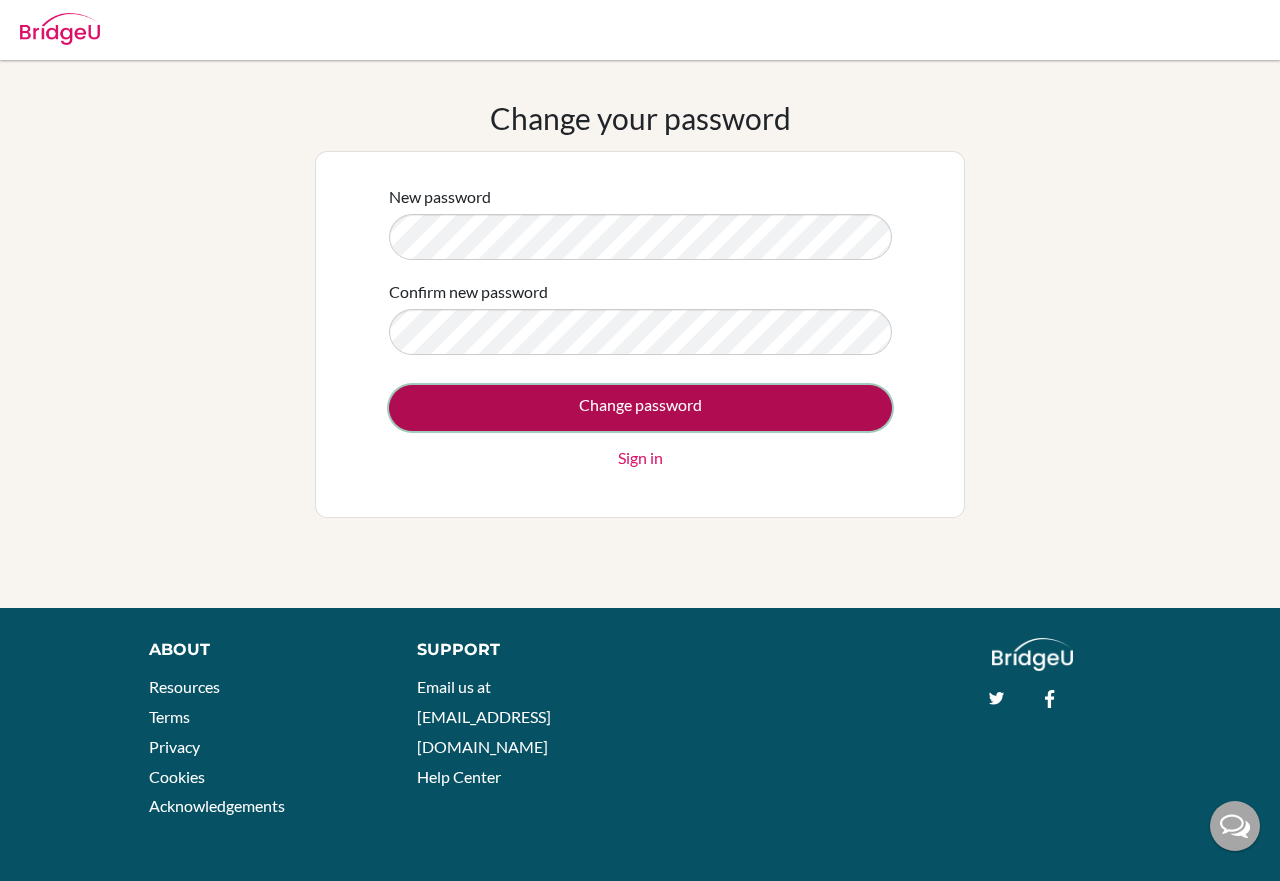 click on "Change password" at bounding box center [640, 408] 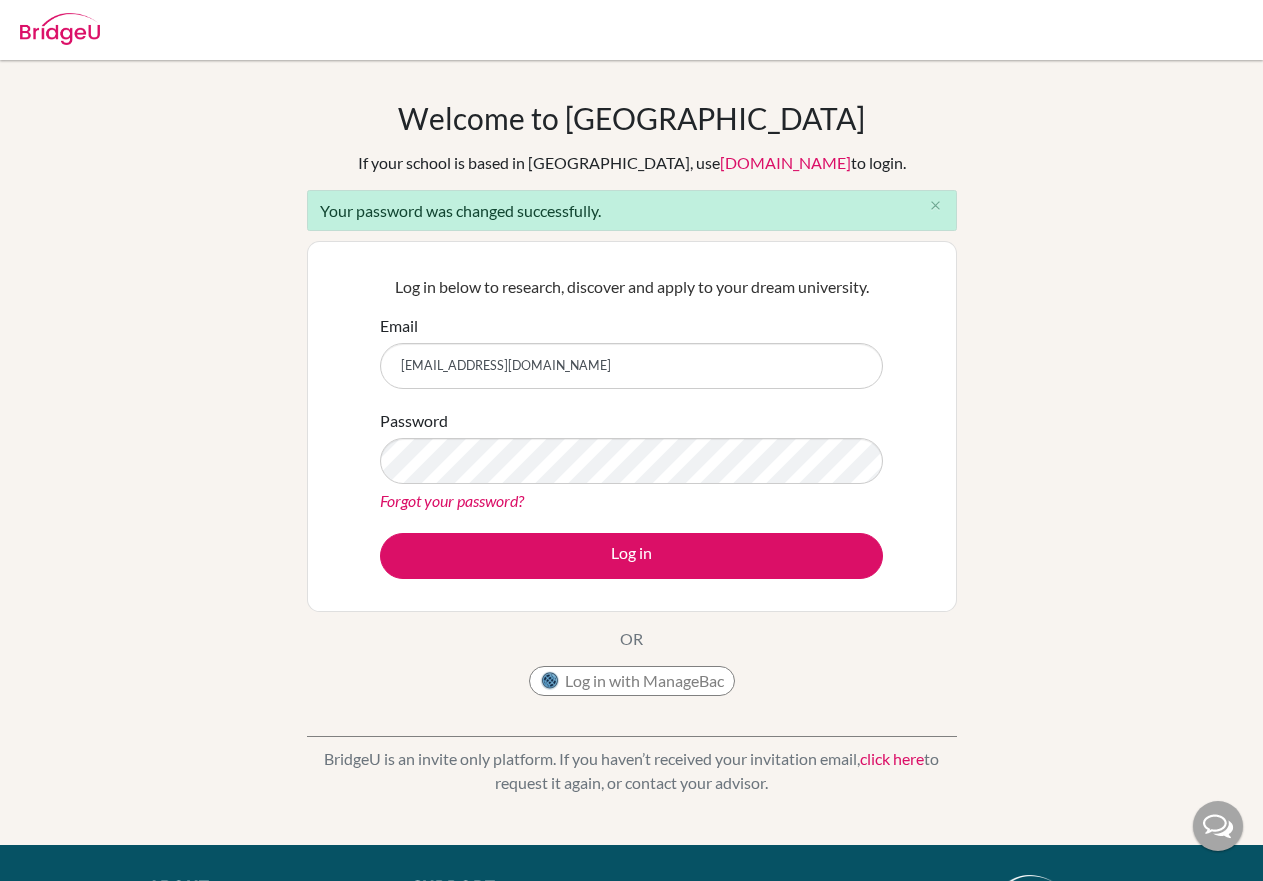 scroll, scrollTop: 0, scrollLeft: 0, axis: both 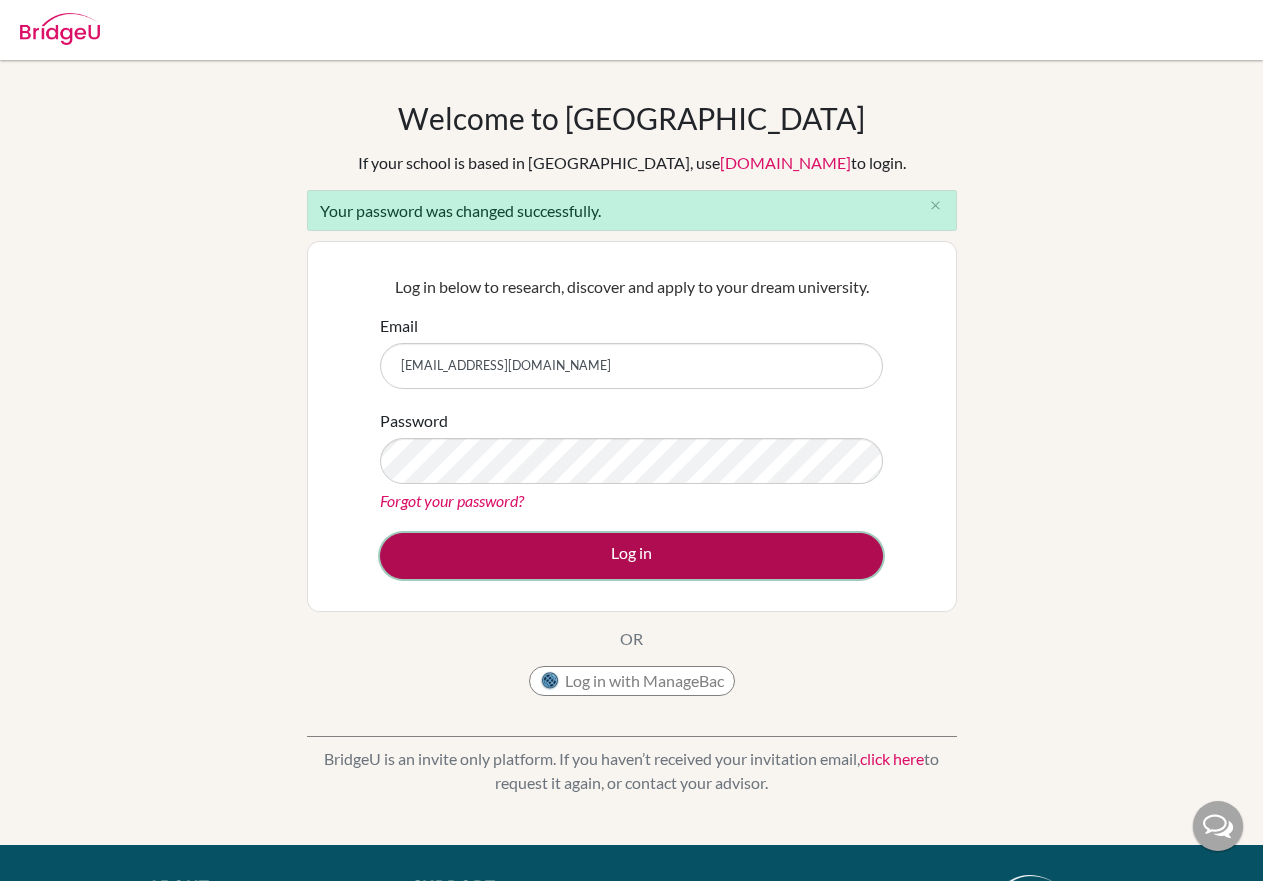 click on "Log in" at bounding box center [631, 556] 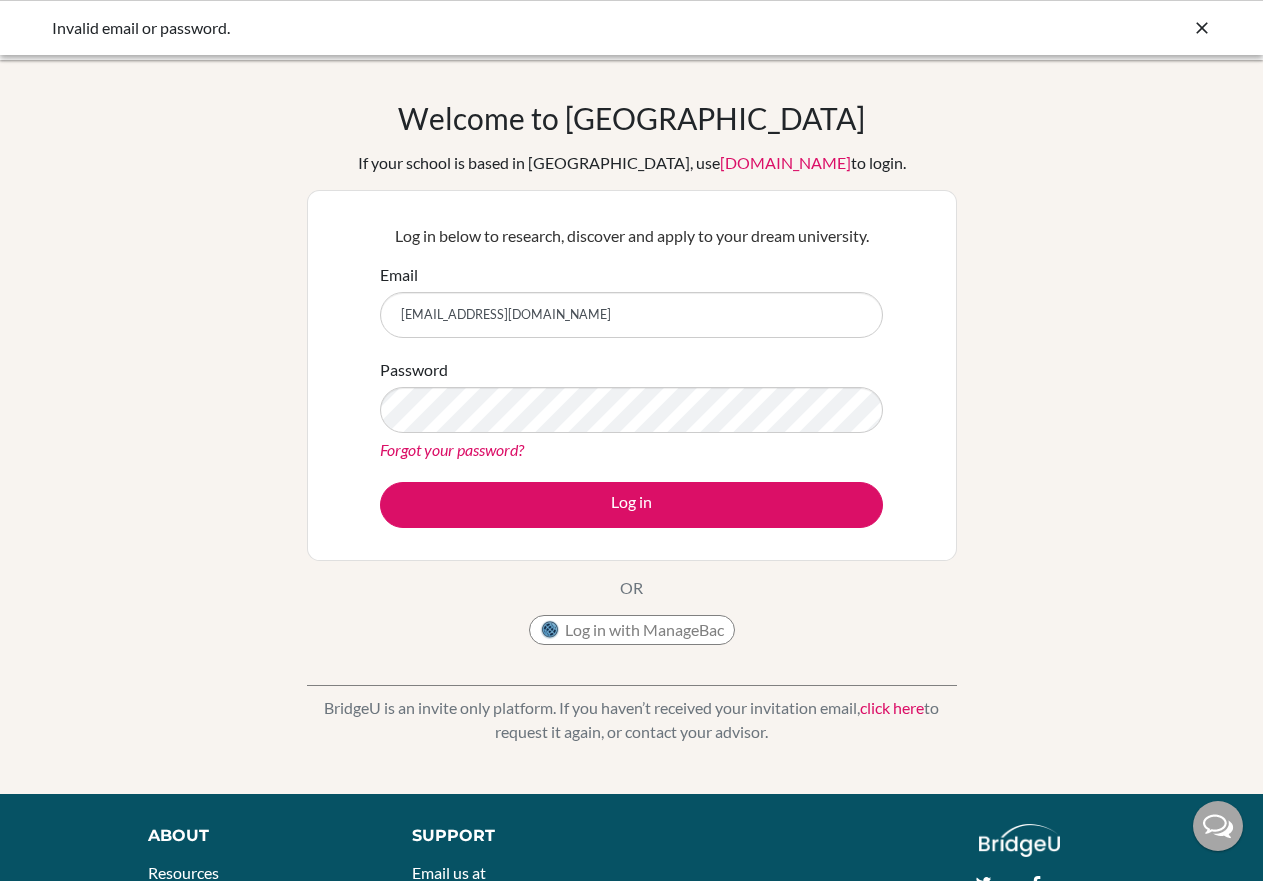 scroll, scrollTop: 0, scrollLeft: 0, axis: both 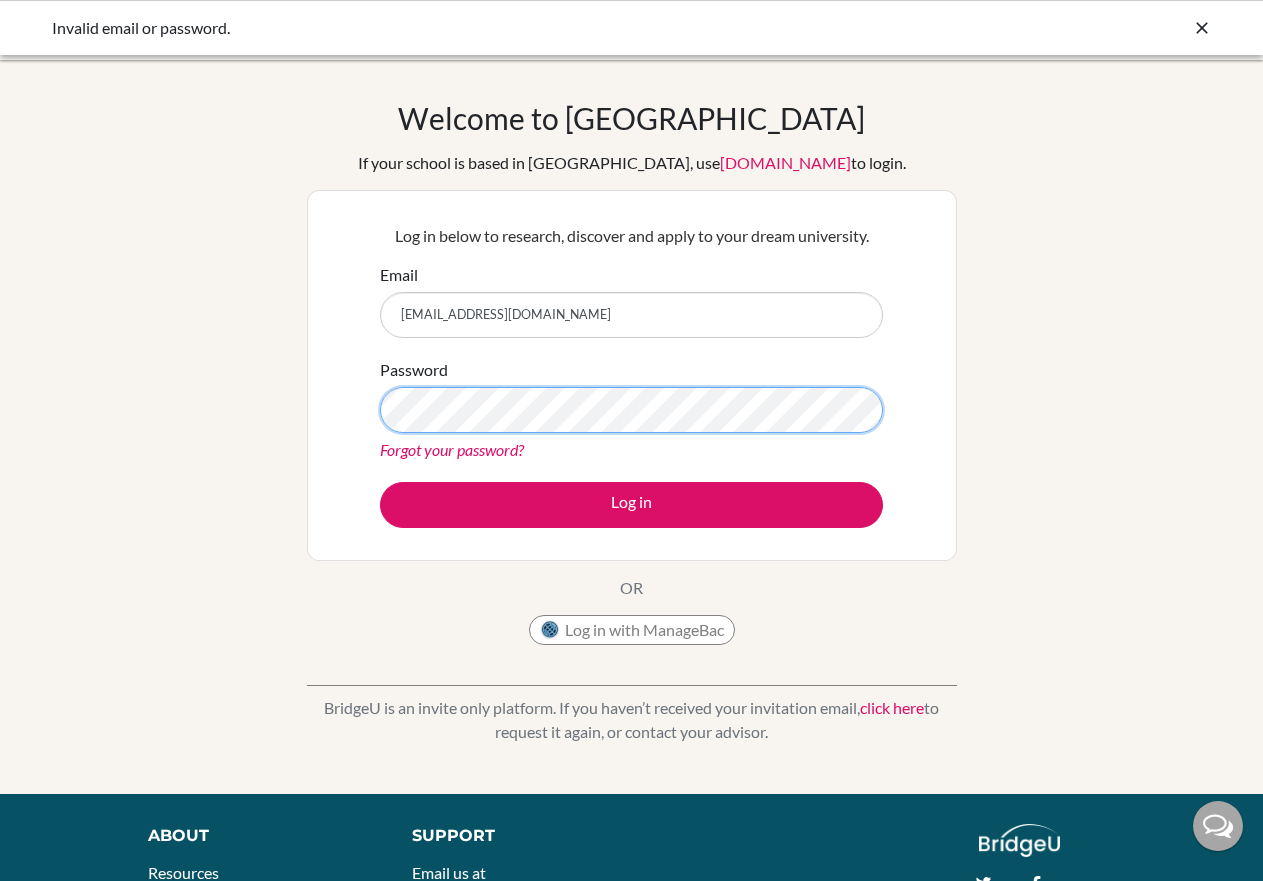 click on "Log in below to research, discover and apply to your dream university.
Email
bejoypsy@gmail.com
Password
Forgot your password?
Log in" at bounding box center [632, 375] 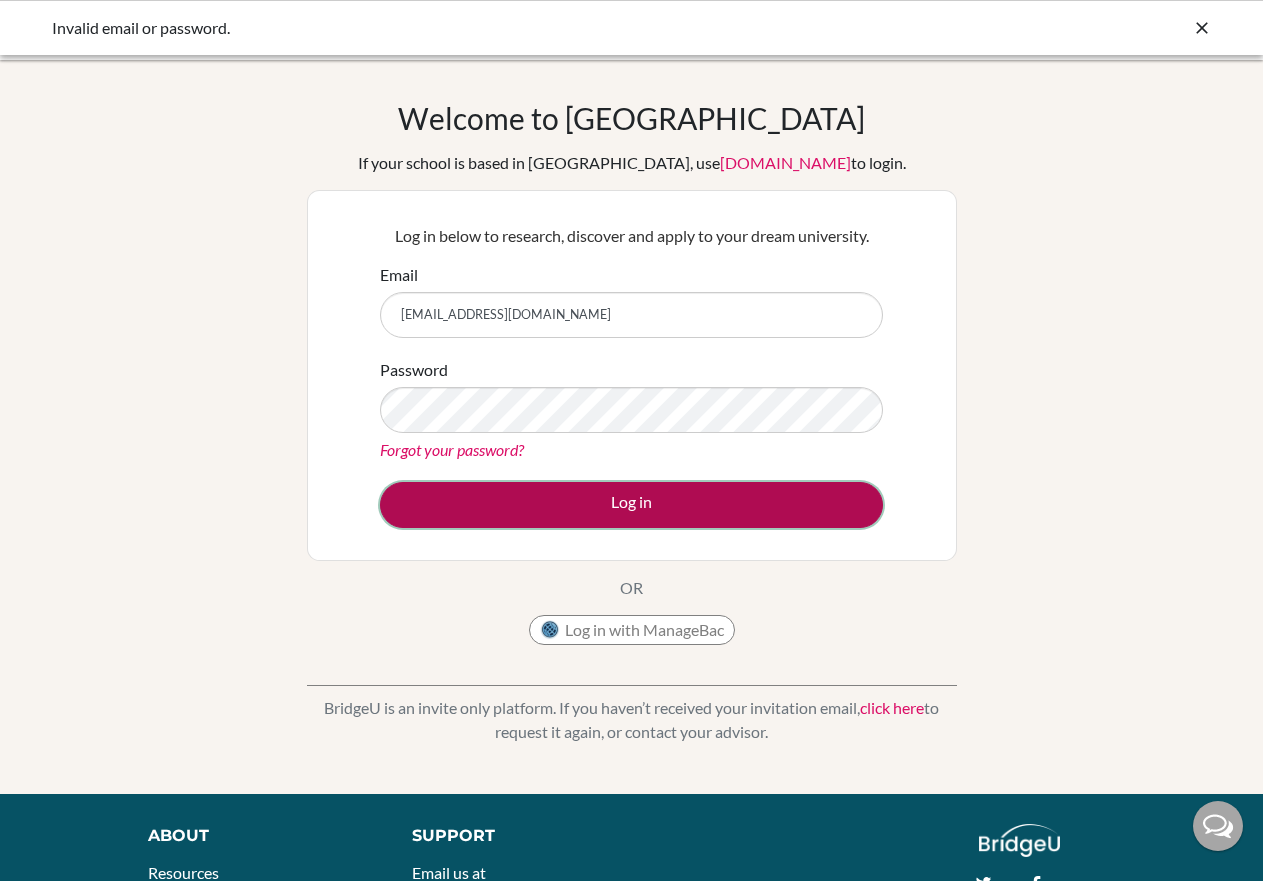 click on "Log in" at bounding box center [631, 505] 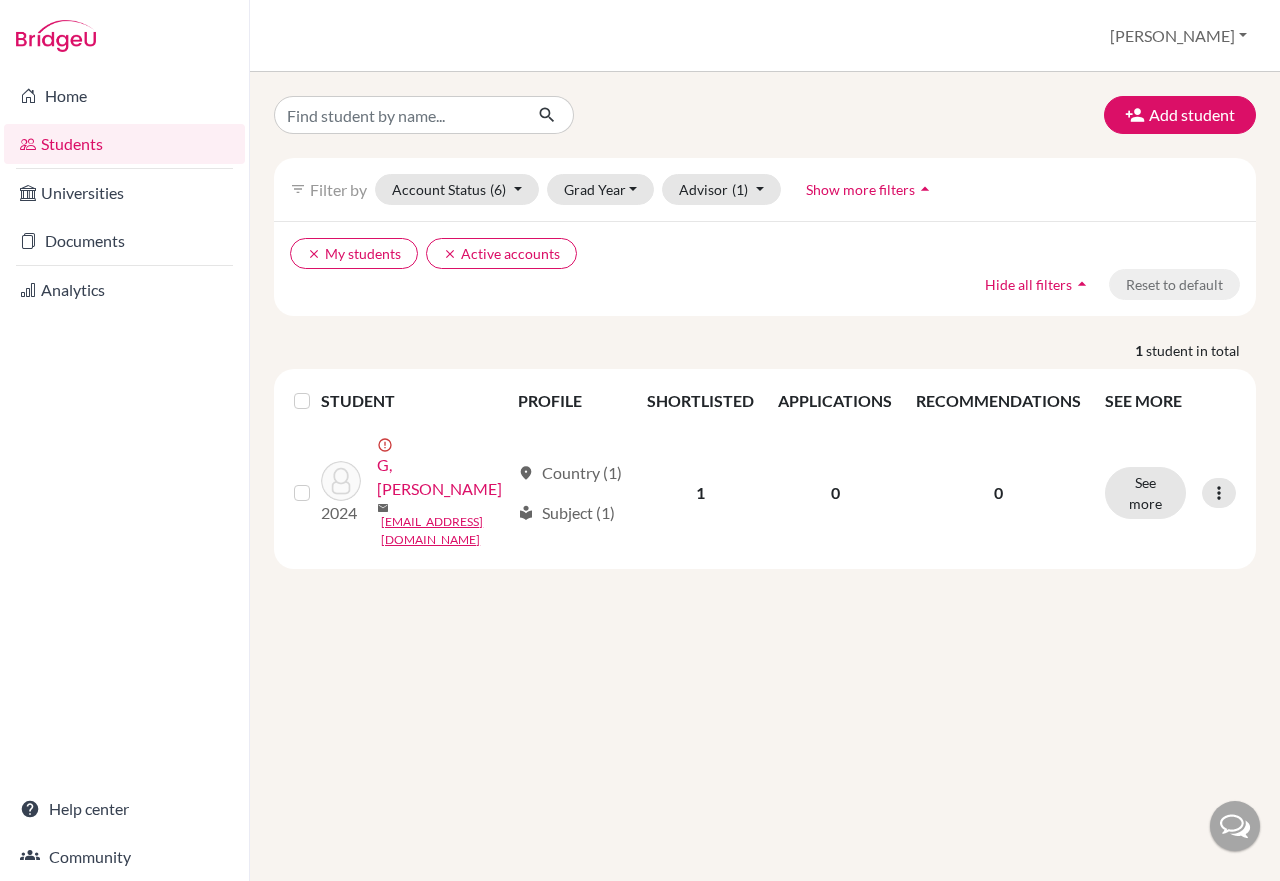 scroll, scrollTop: 0, scrollLeft: 0, axis: both 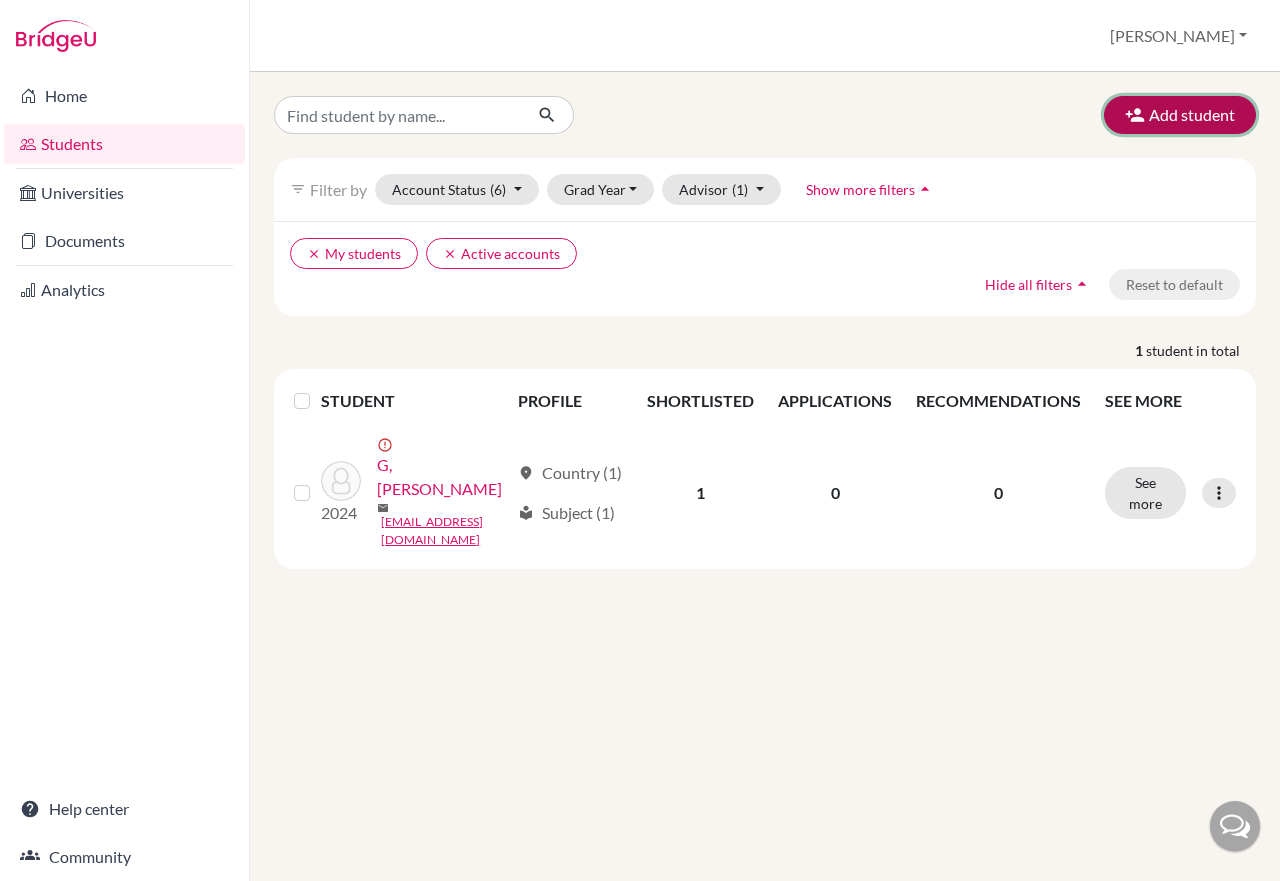 click on "Add student" at bounding box center [1180, 115] 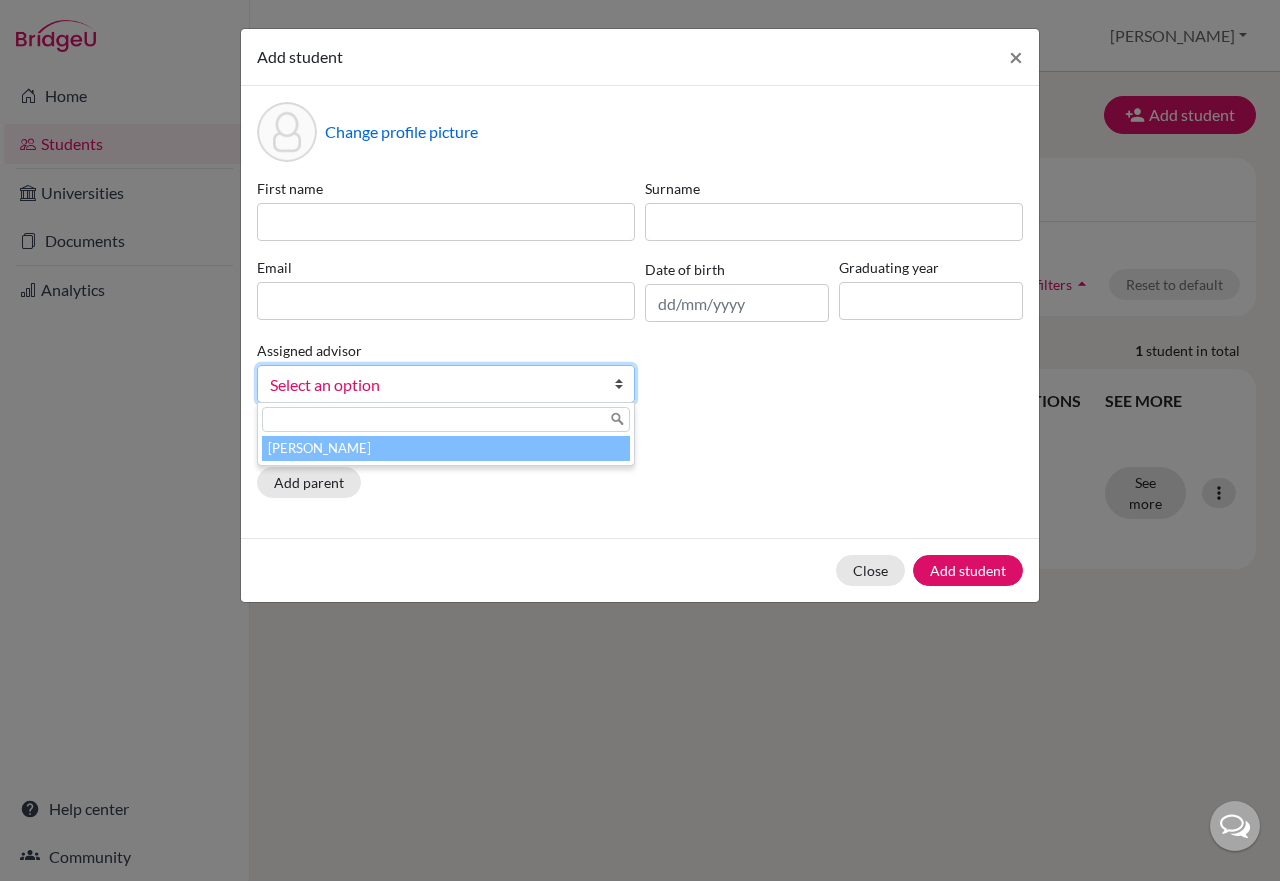 click at bounding box center (624, 384) 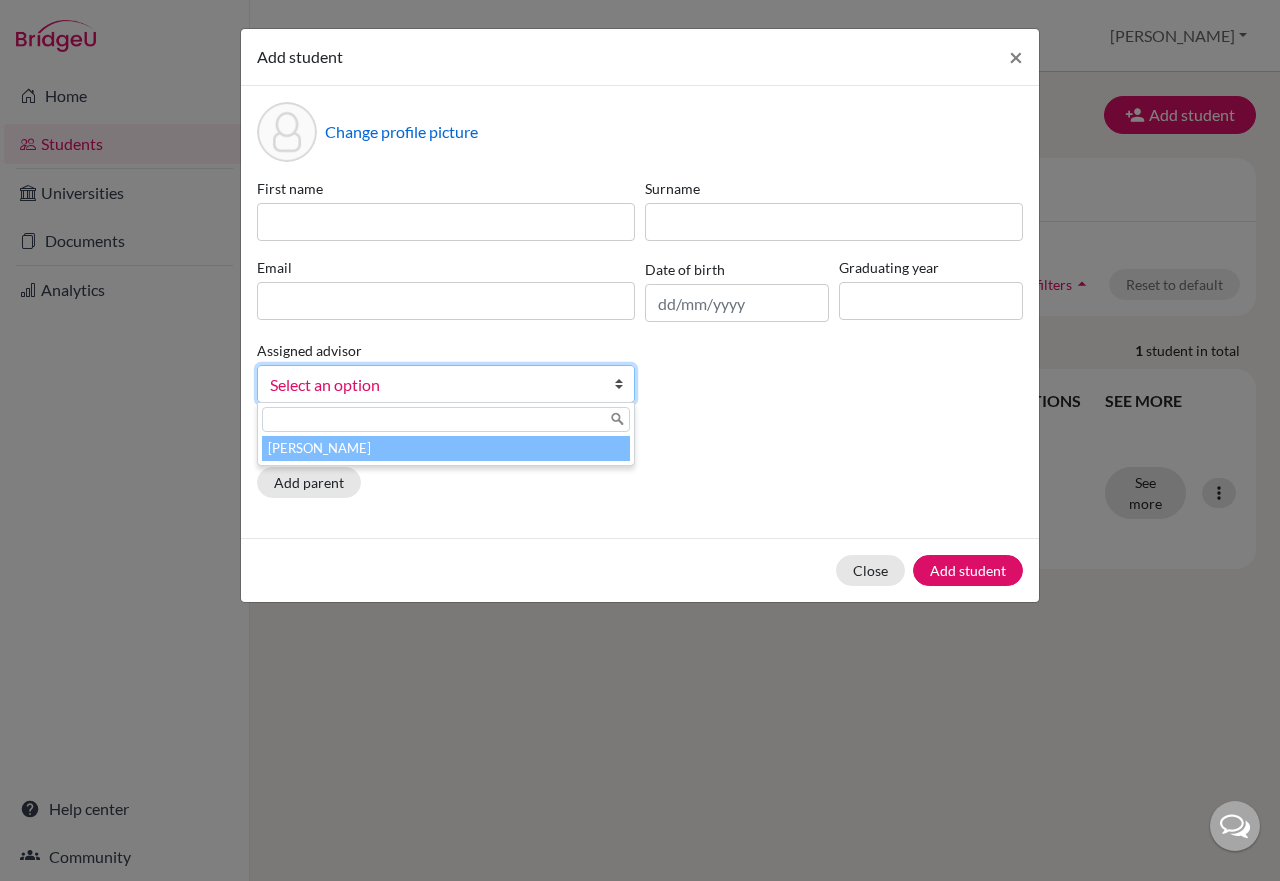 click on "[PERSON_NAME]" at bounding box center (446, 448) 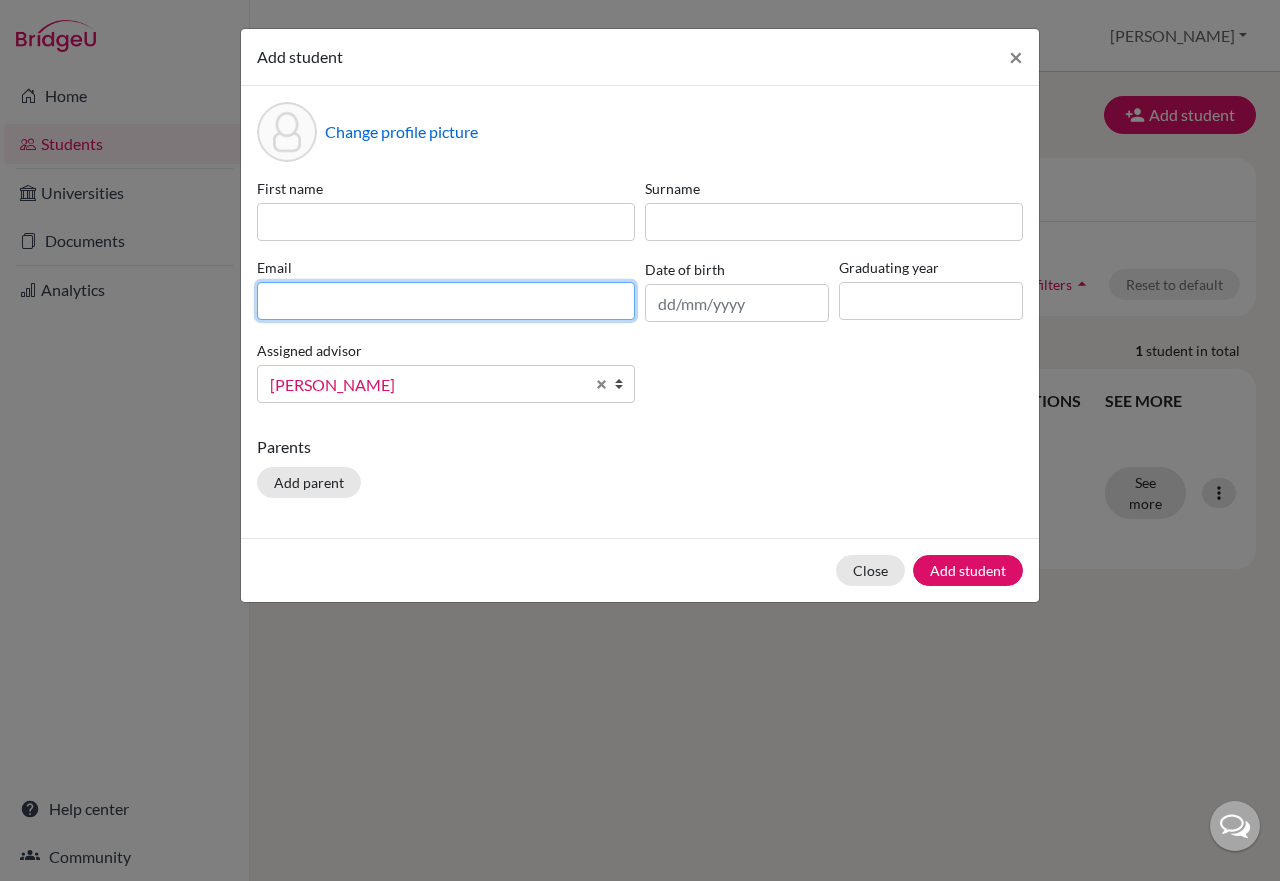 click at bounding box center [446, 301] 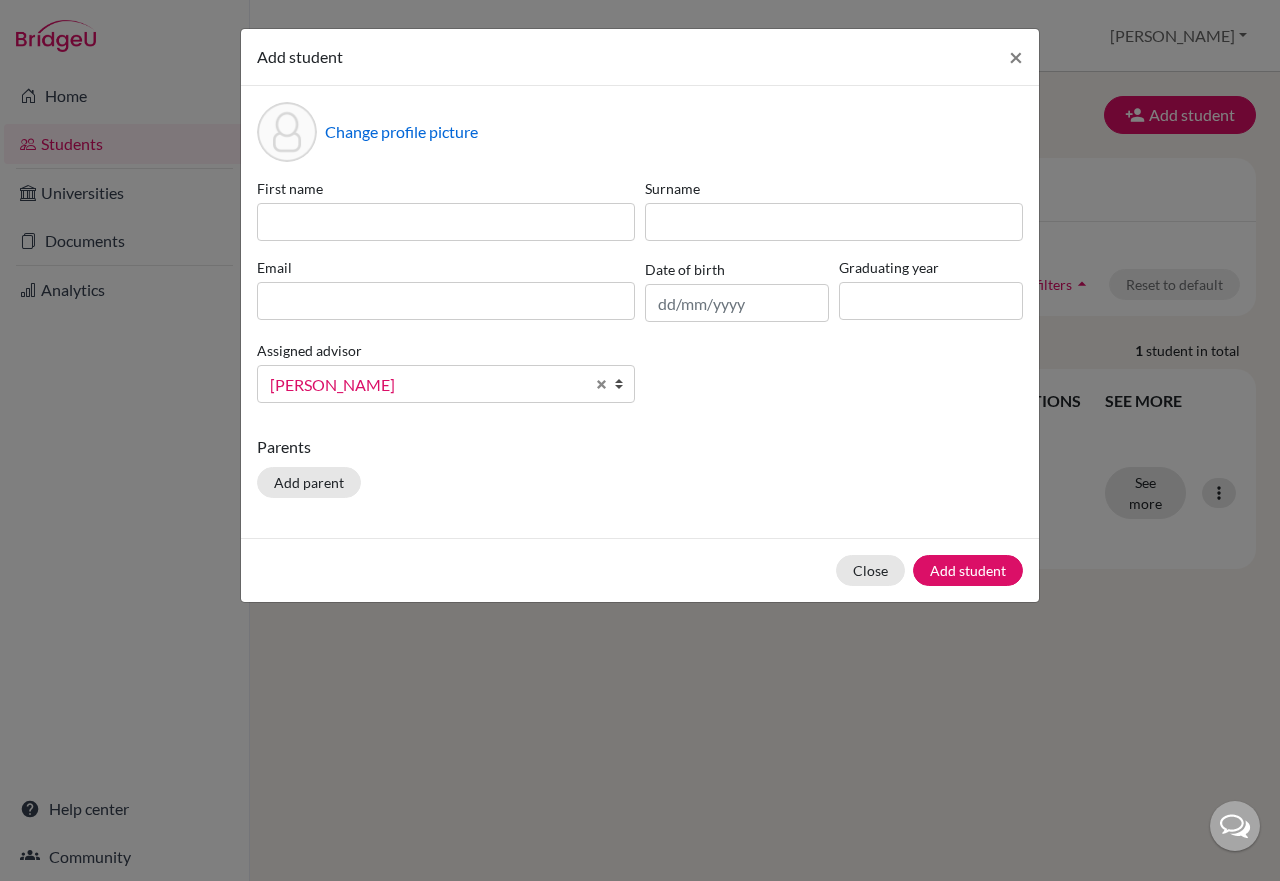 click on "Change profile picture First name Surname Email Date of birth Graduating year Assigned advisor [PERSON_NAME]
[PERSON_NAME]
[PERSON_NAME]
Parents Add parent" at bounding box center [640, 312] 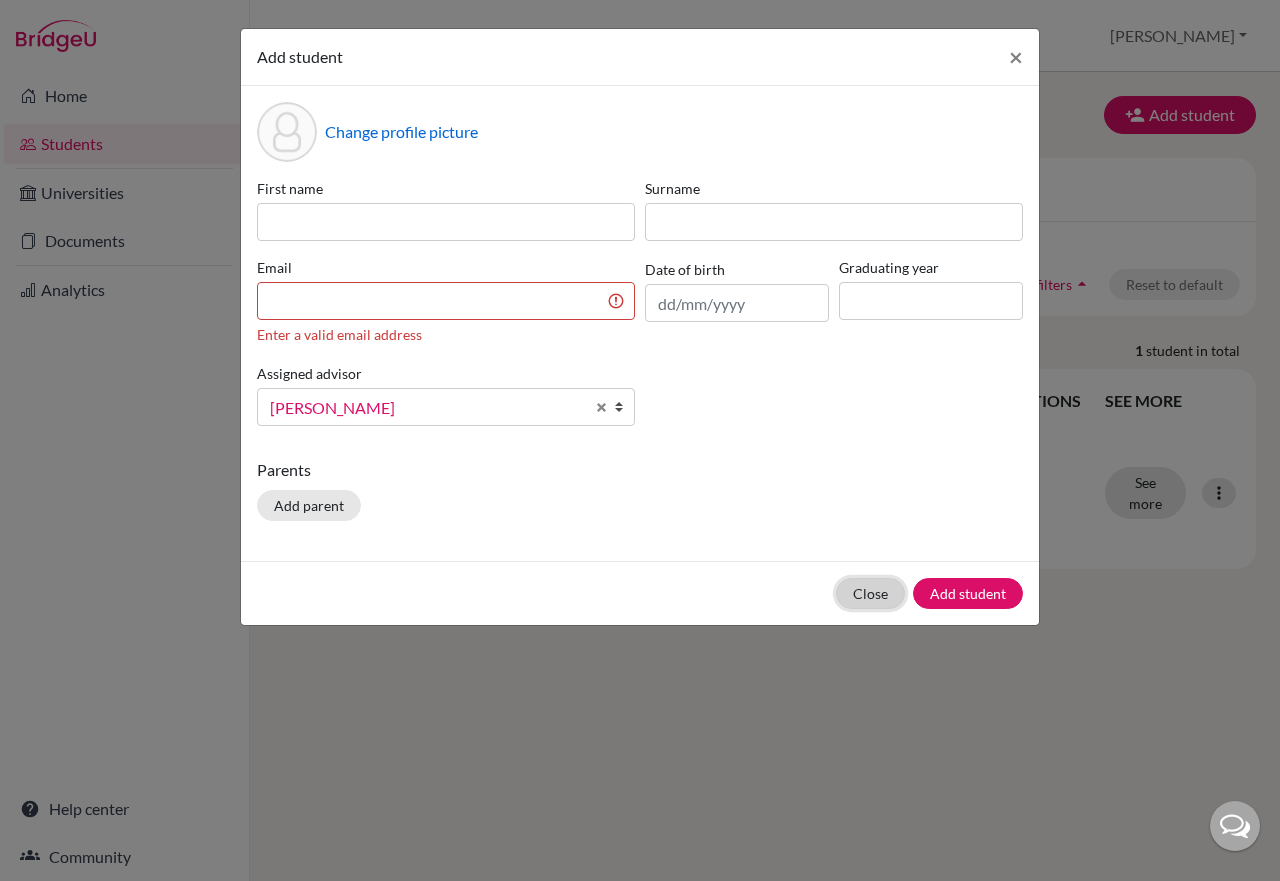 click on "Close" at bounding box center (870, 593) 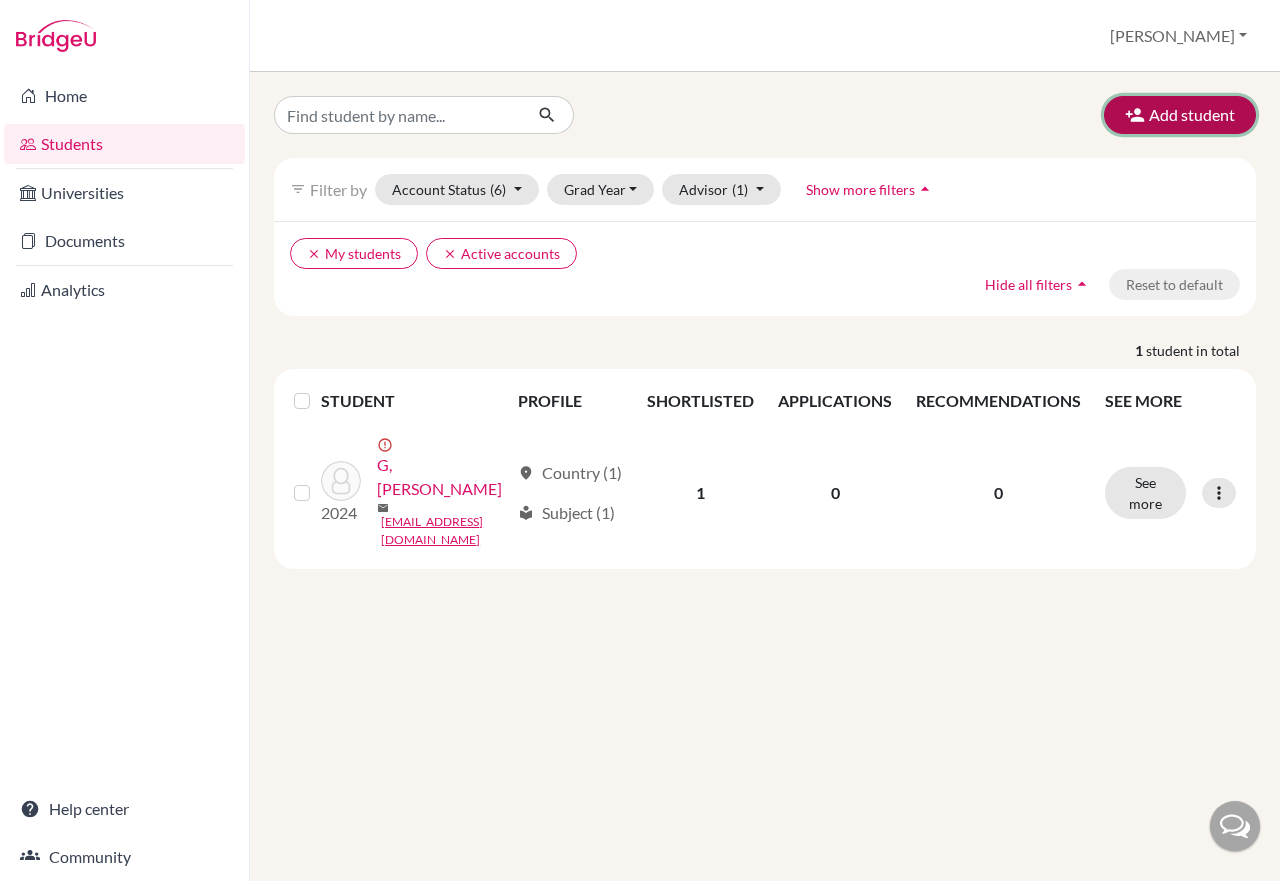 click on "Add student" at bounding box center (1180, 115) 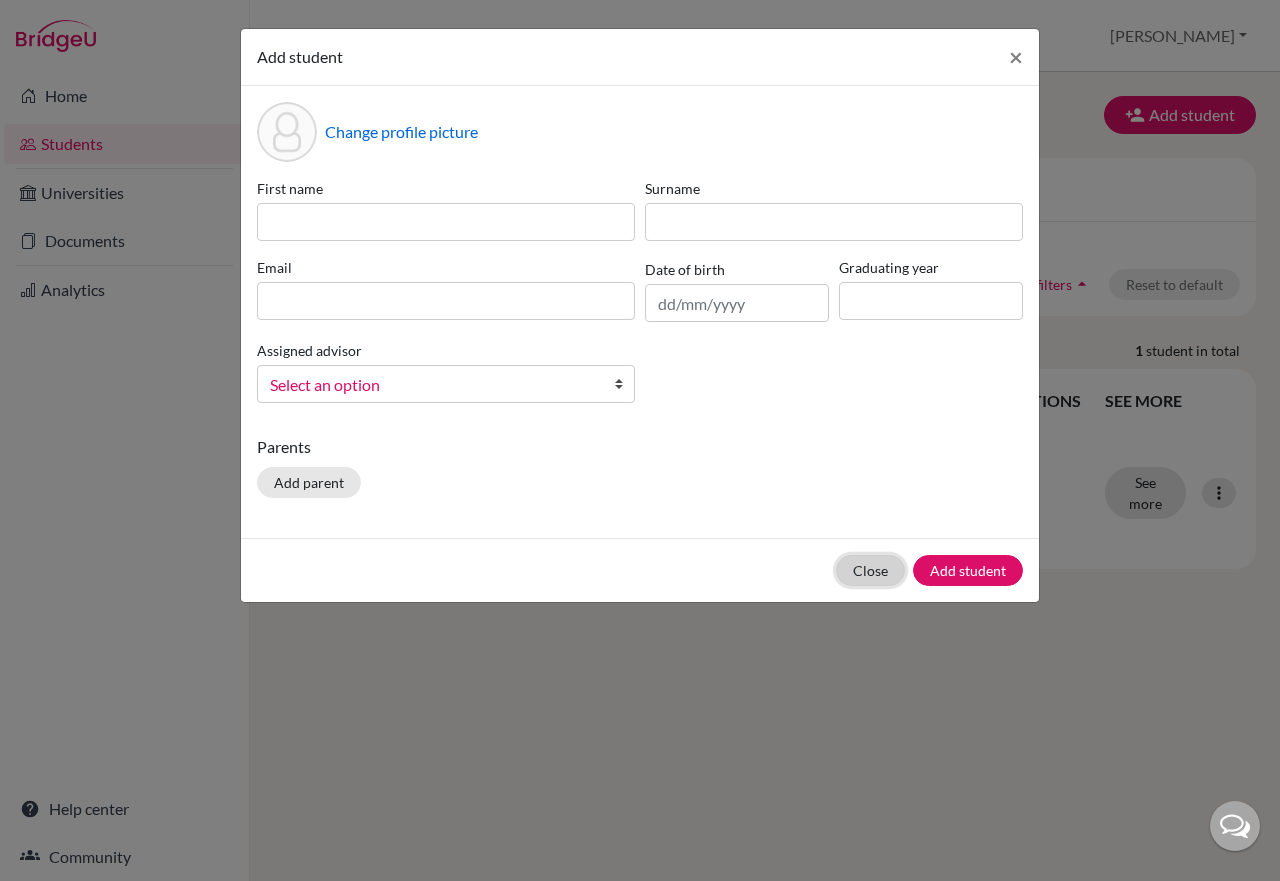 click on "Close" at bounding box center (870, 570) 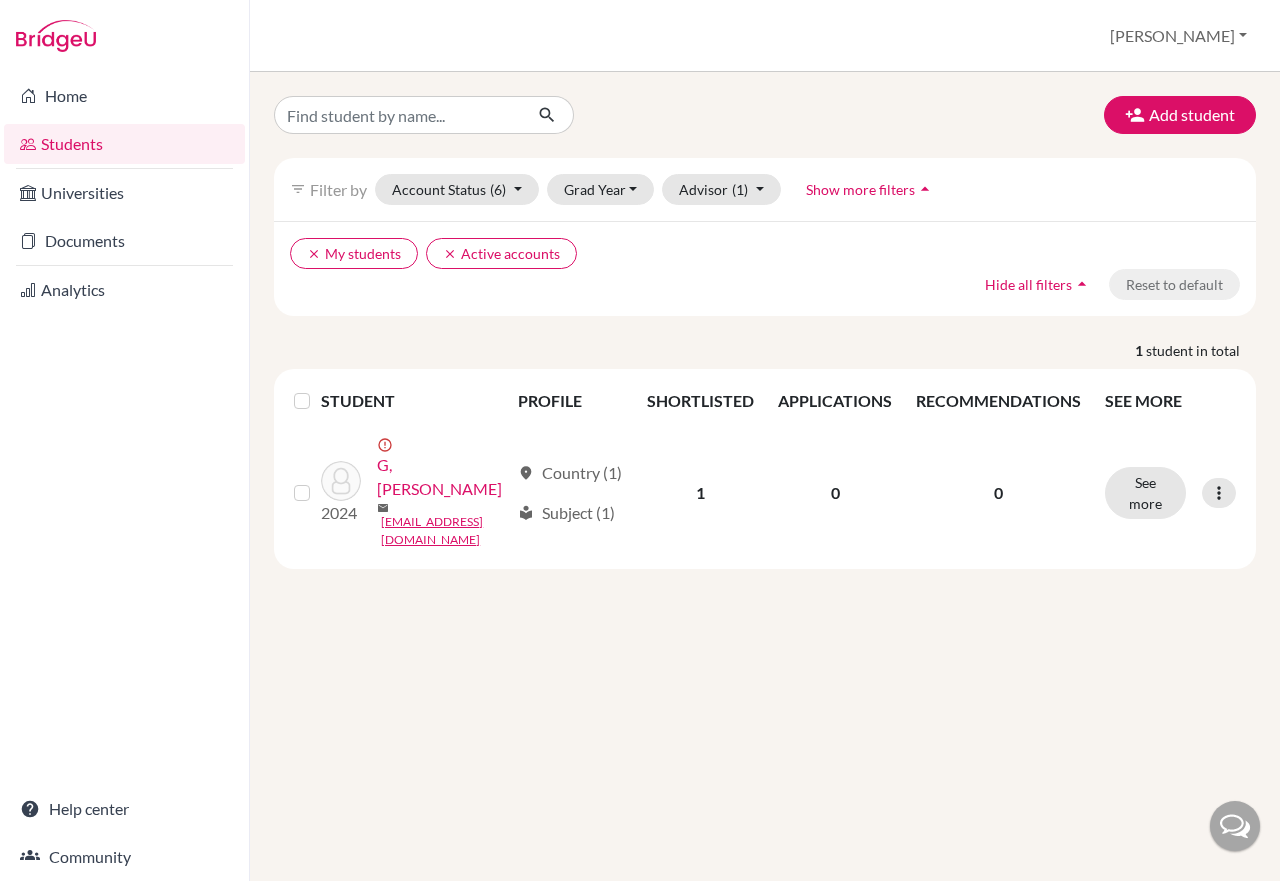 click on "Students overview
[PERSON_NAME]
Profile
School Settings
Log out" at bounding box center [765, 36] 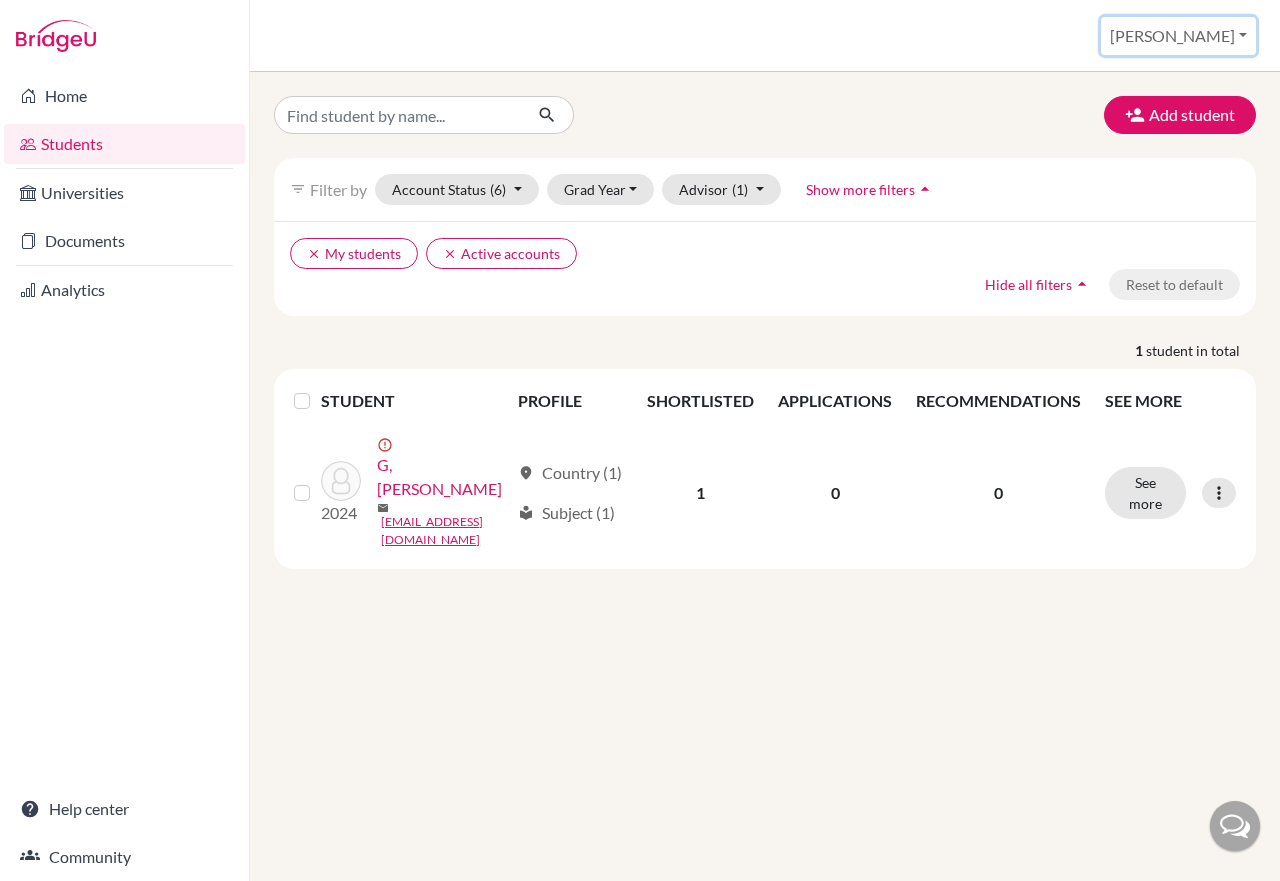 click on "[PERSON_NAME]" at bounding box center (1178, 36) 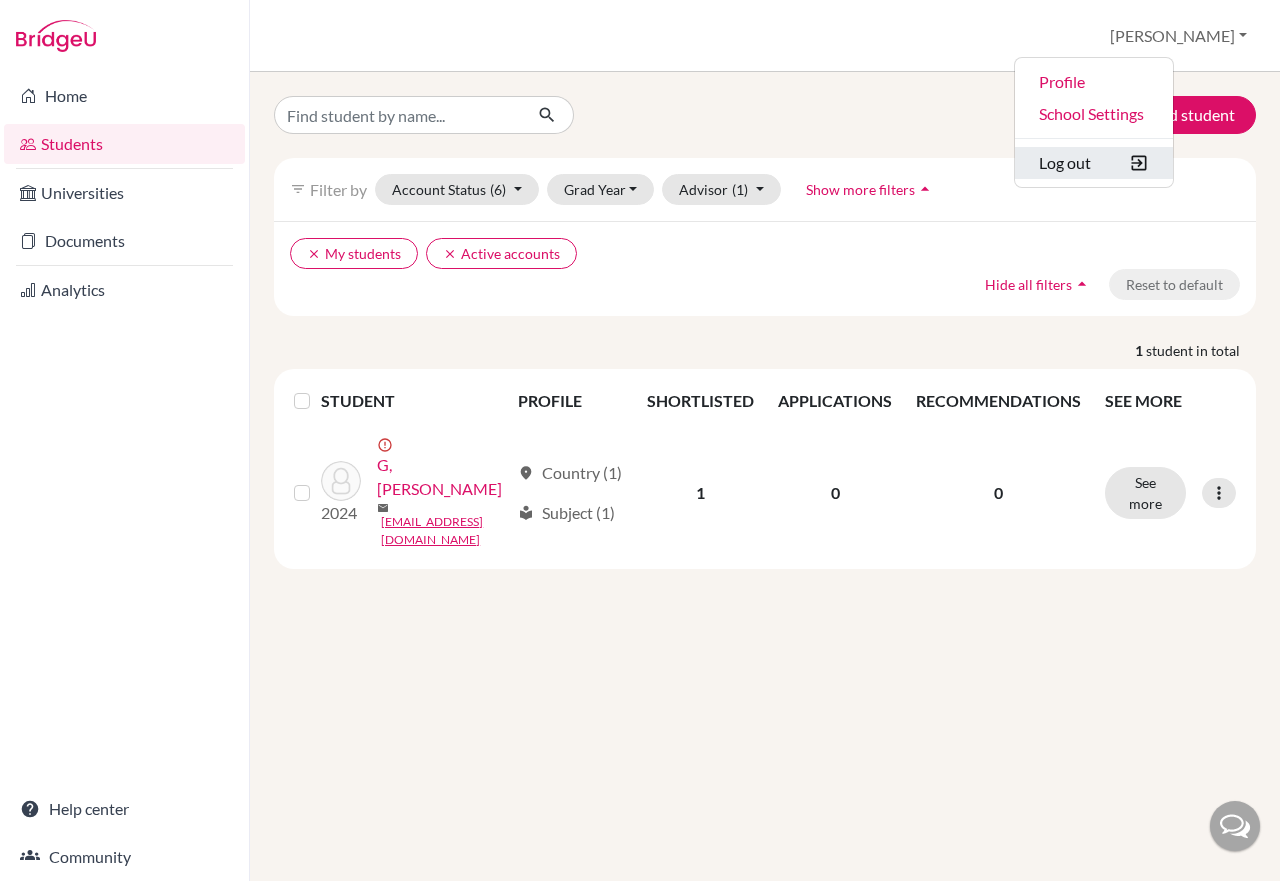 click on "Log out" at bounding box center (1094, 163) 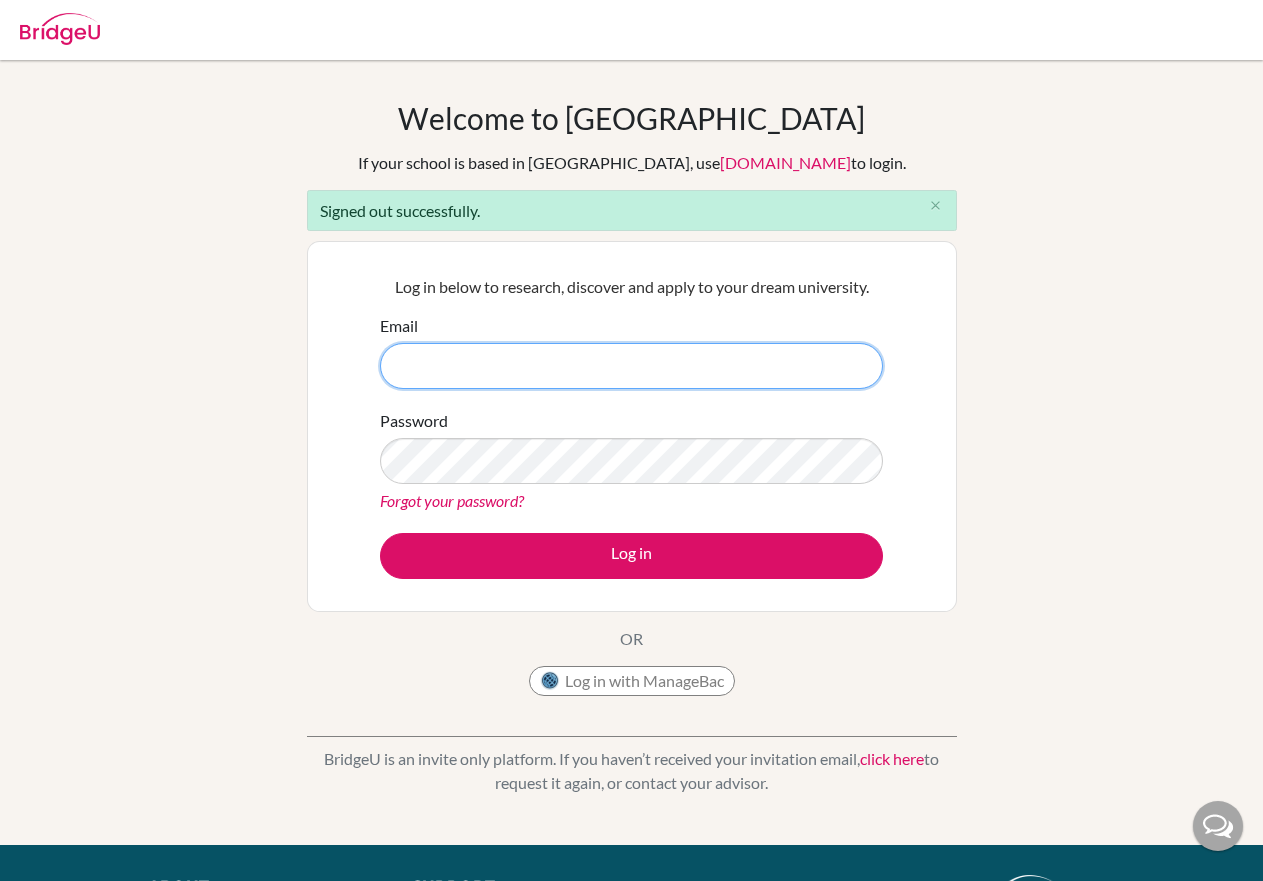 scroll, scrollTop: 0, scrollLeft: 0, axis: both 